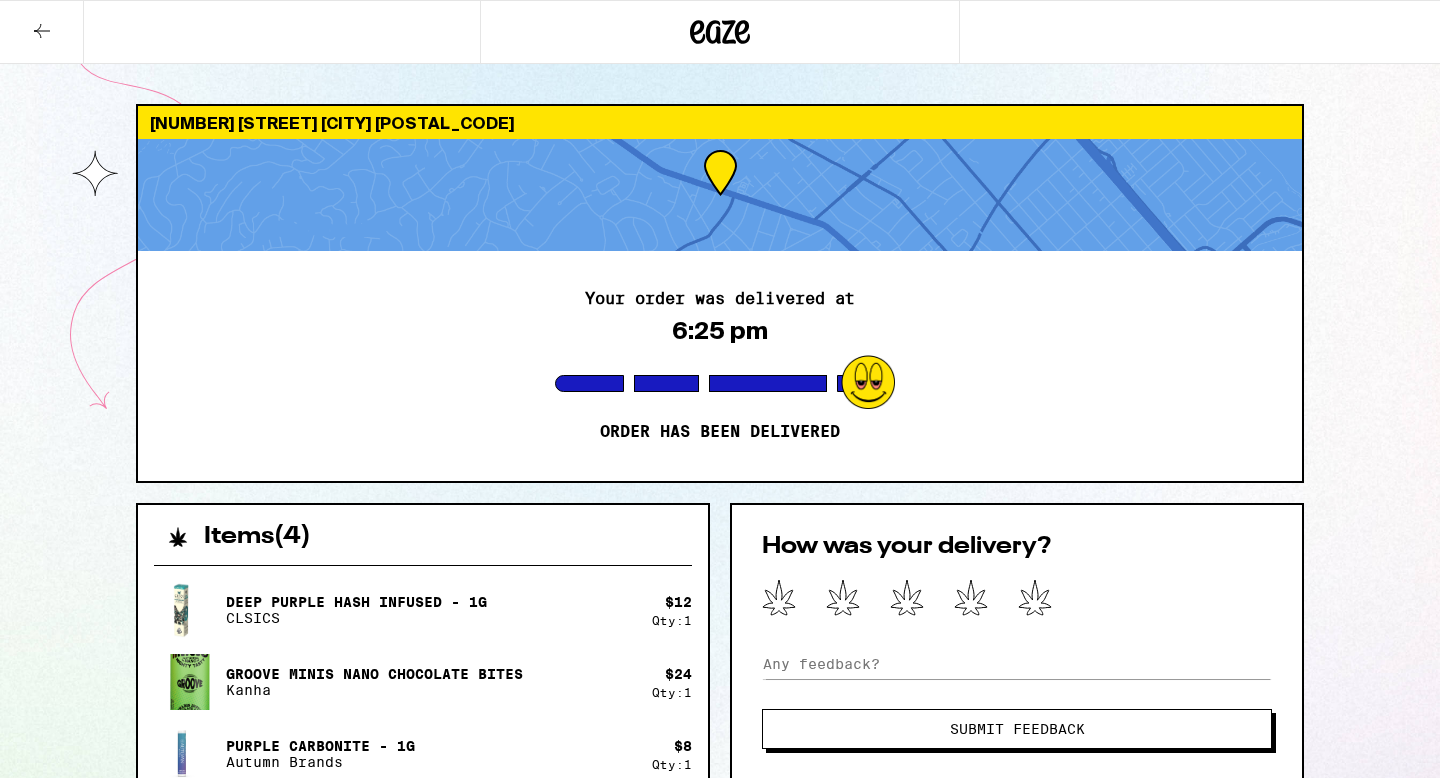 scroll, scrollTop: 24, scrollLeft: 0, axis: vertical 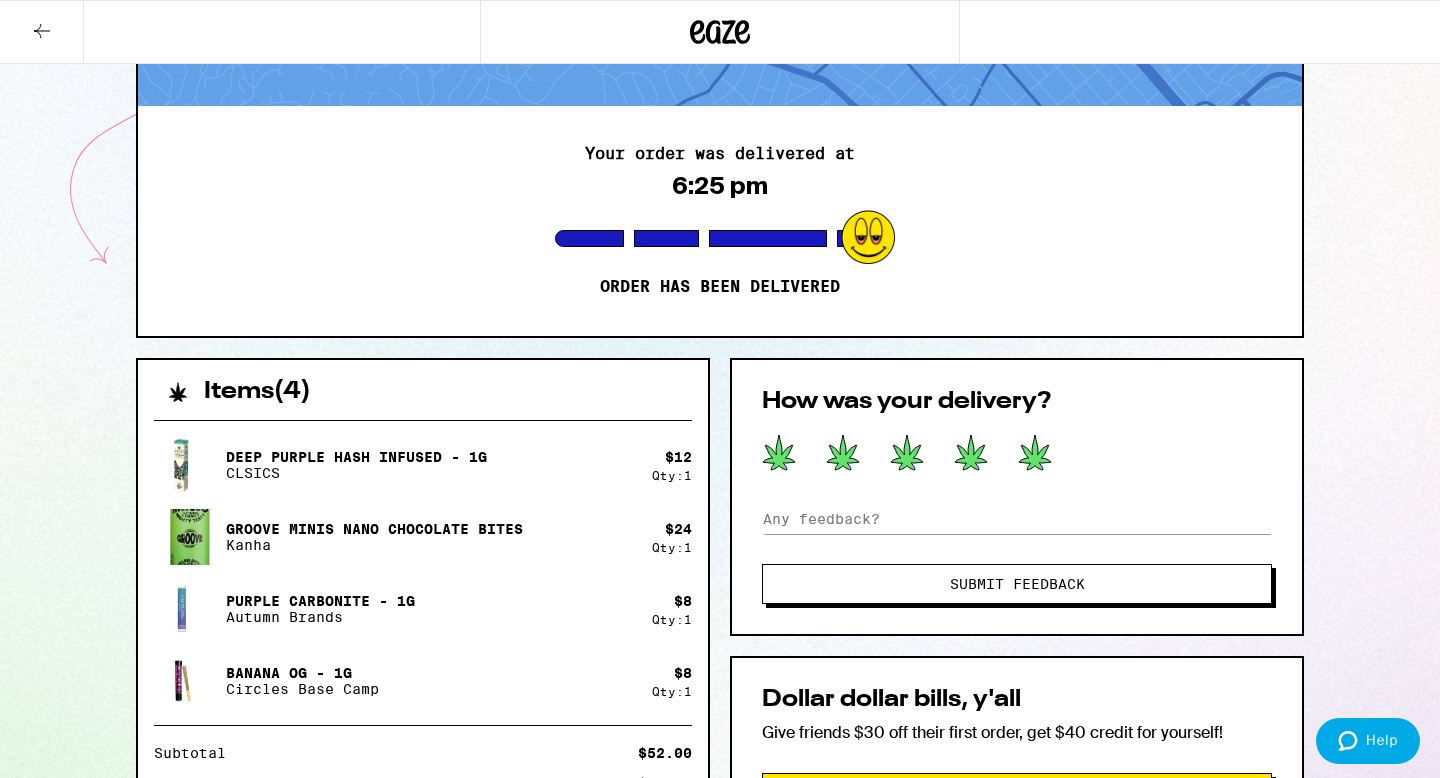click 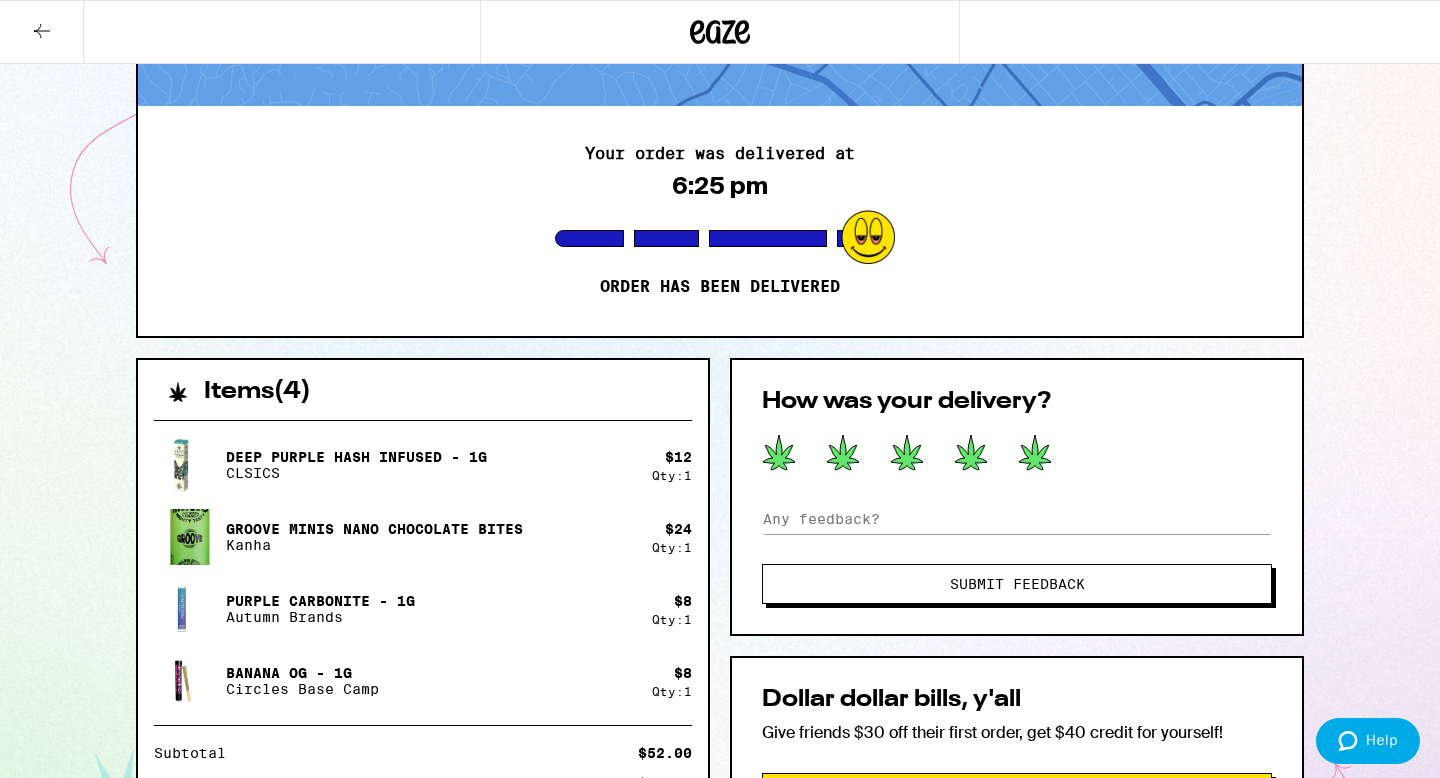 click on "Submit Feedback" at bounding box center (1017, 584) 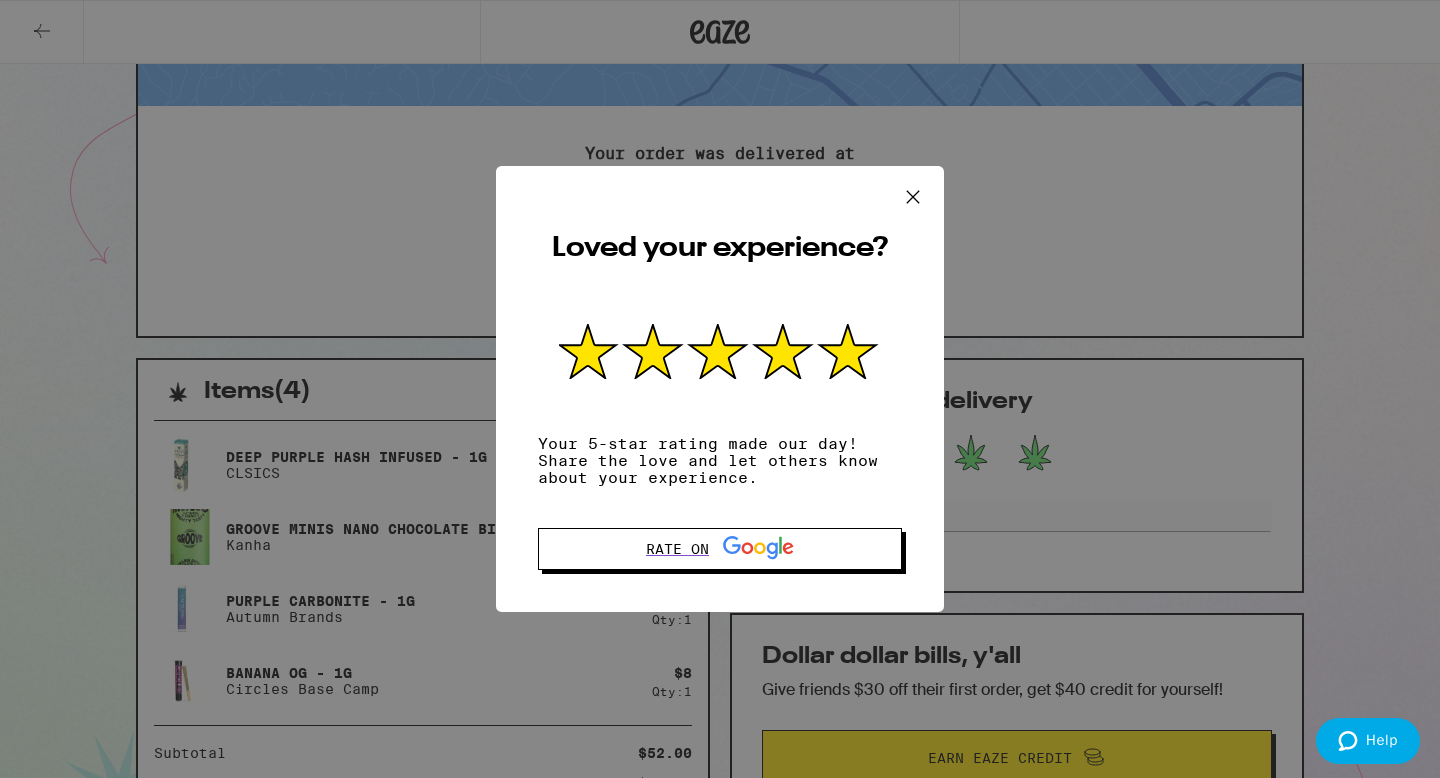 click 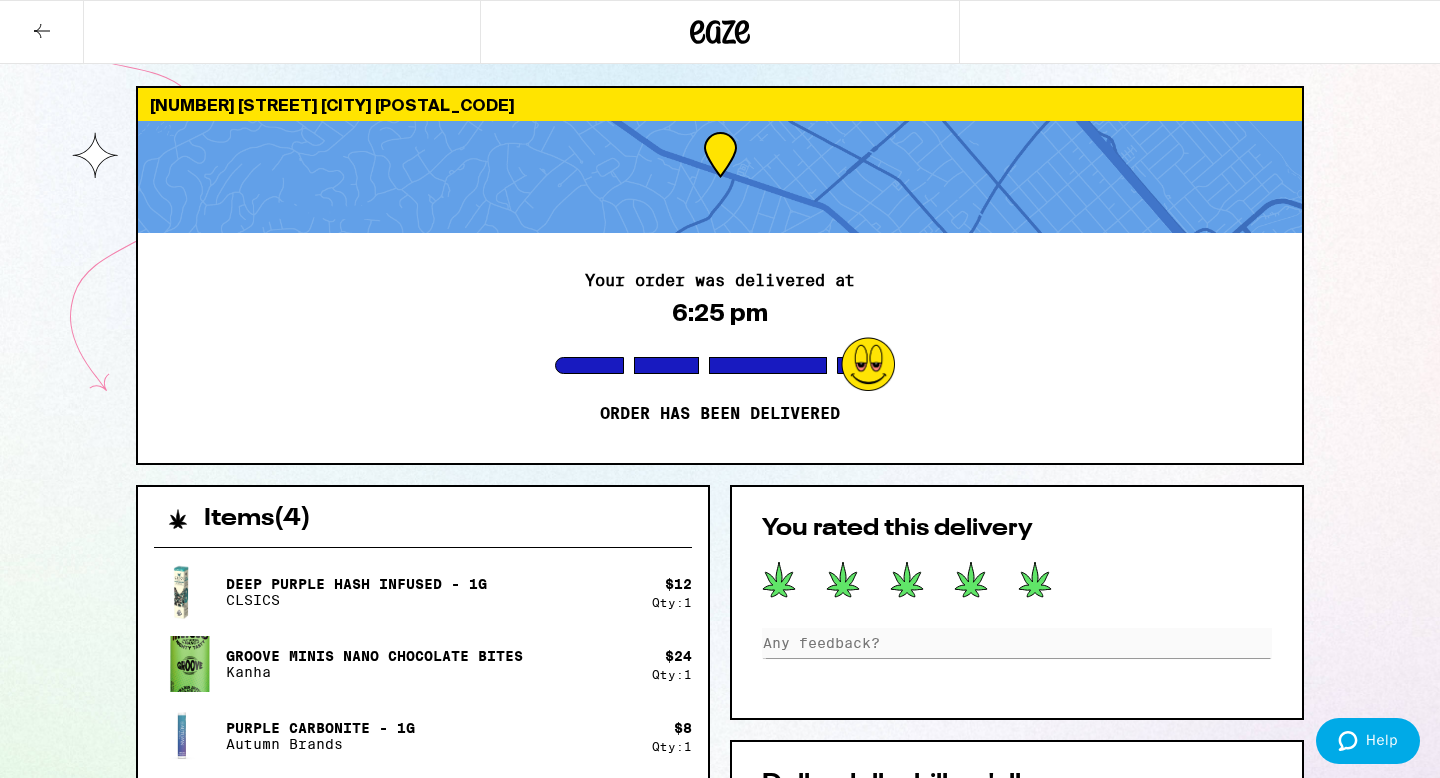 scroll, scrollTop: 0, scrollLeft: 0, axis: both 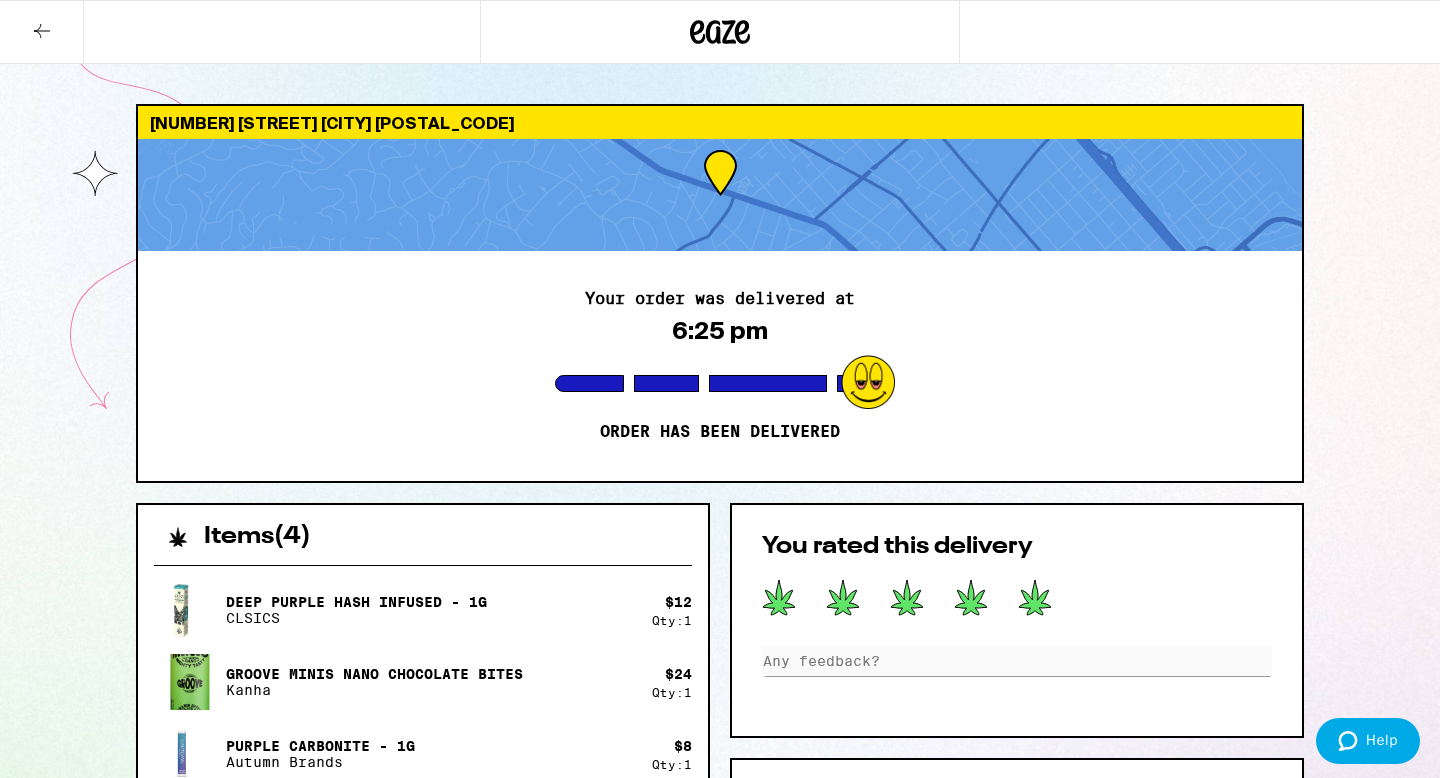 click 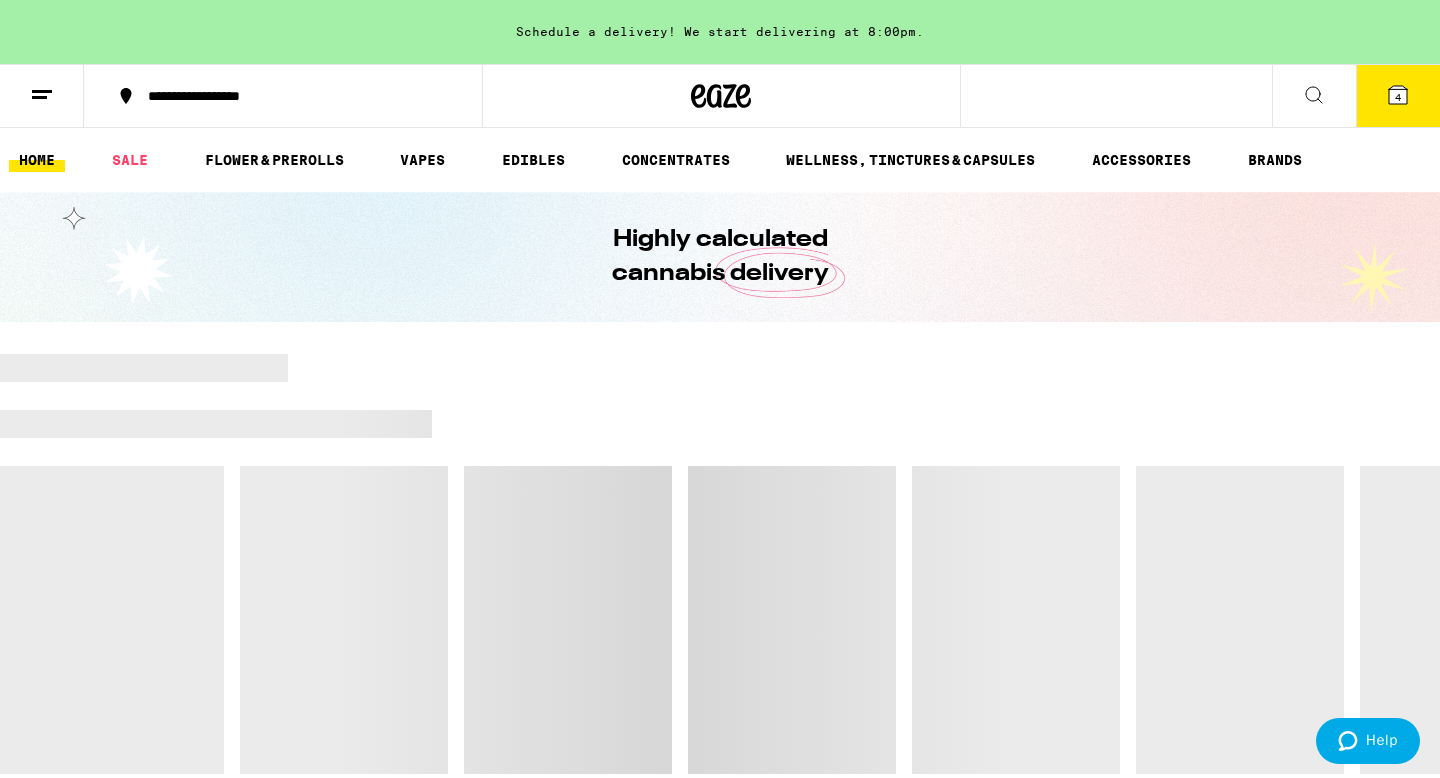 scroll, scrollTop: 0, scrollLeft: 0, axis: both 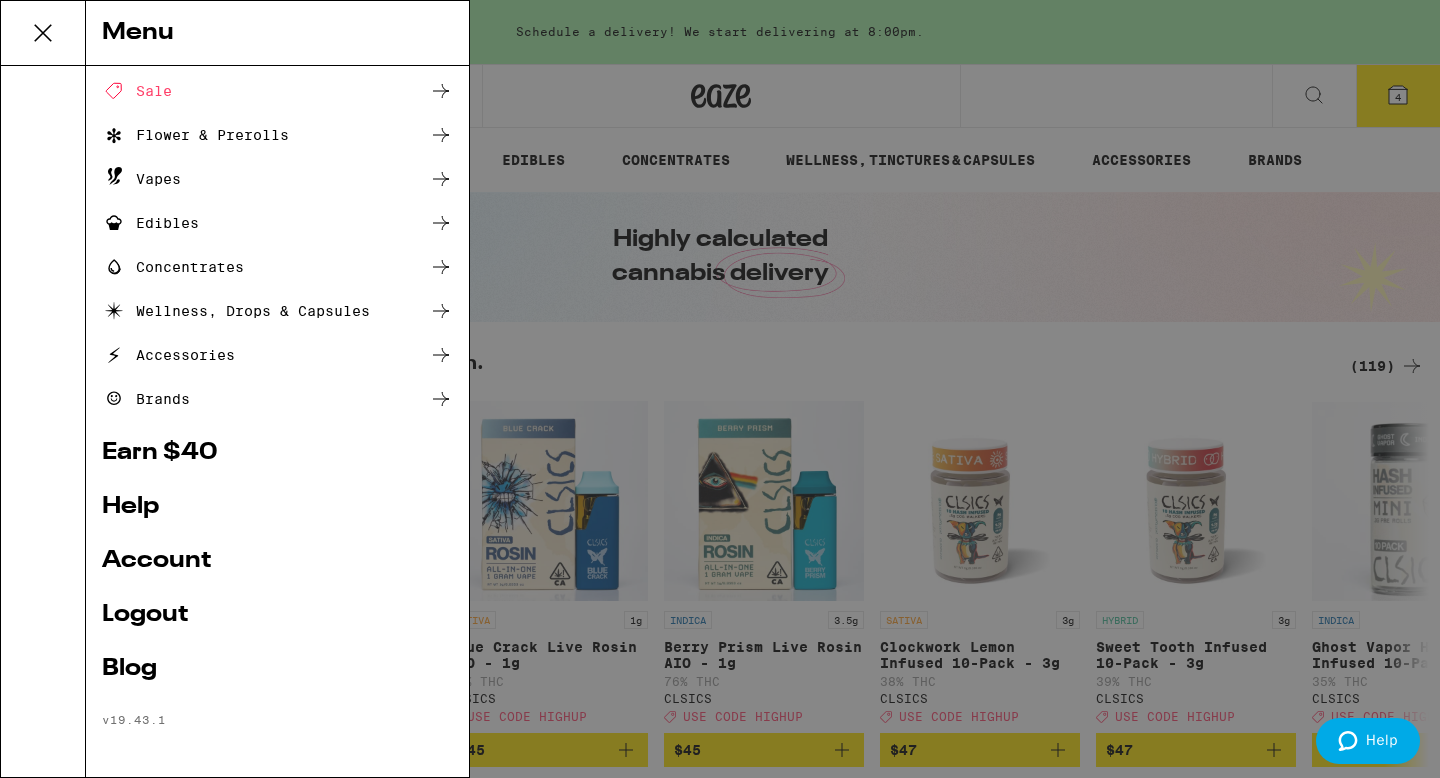 click on "Account" at bounding box center [277, 561] 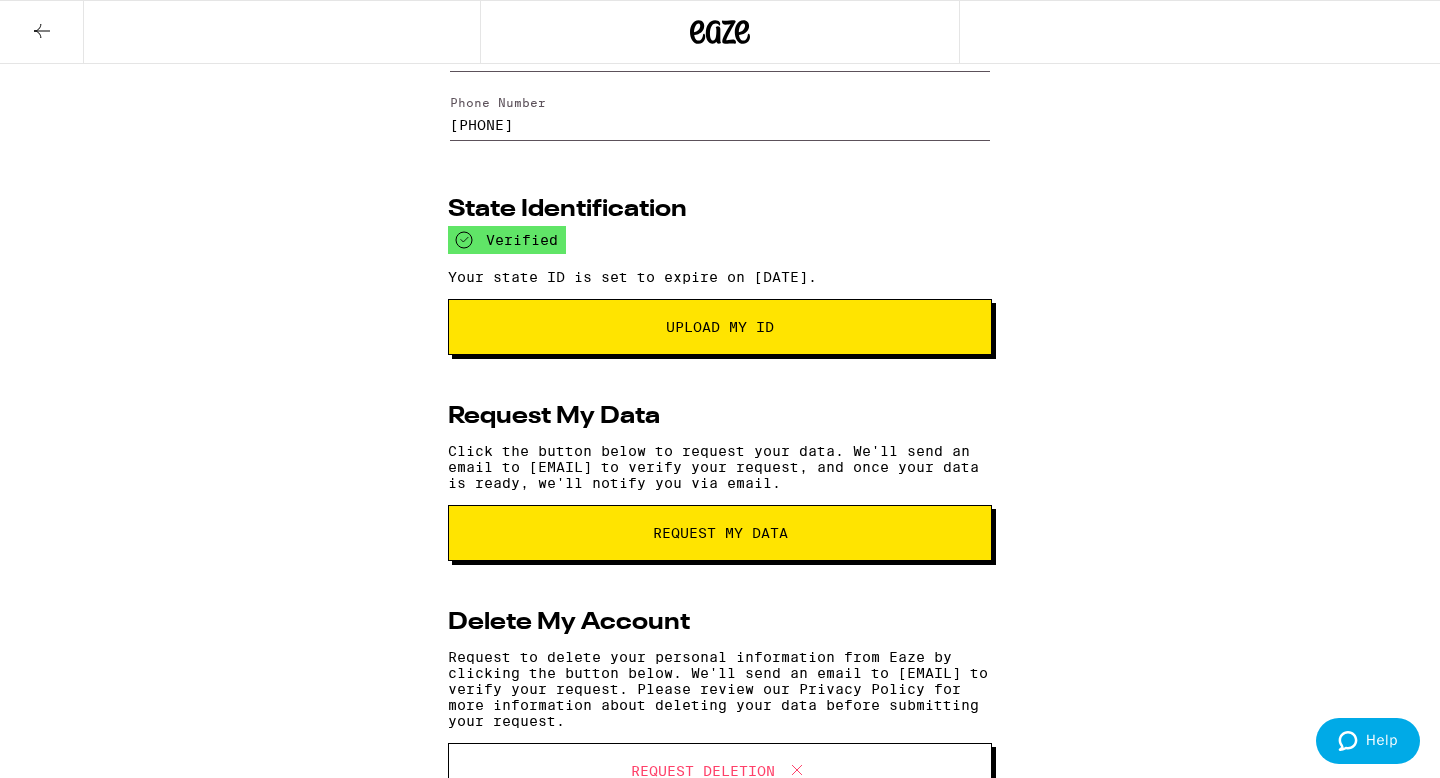 scroll, scrollTop: 0, scrollLeft: 0, axis: both 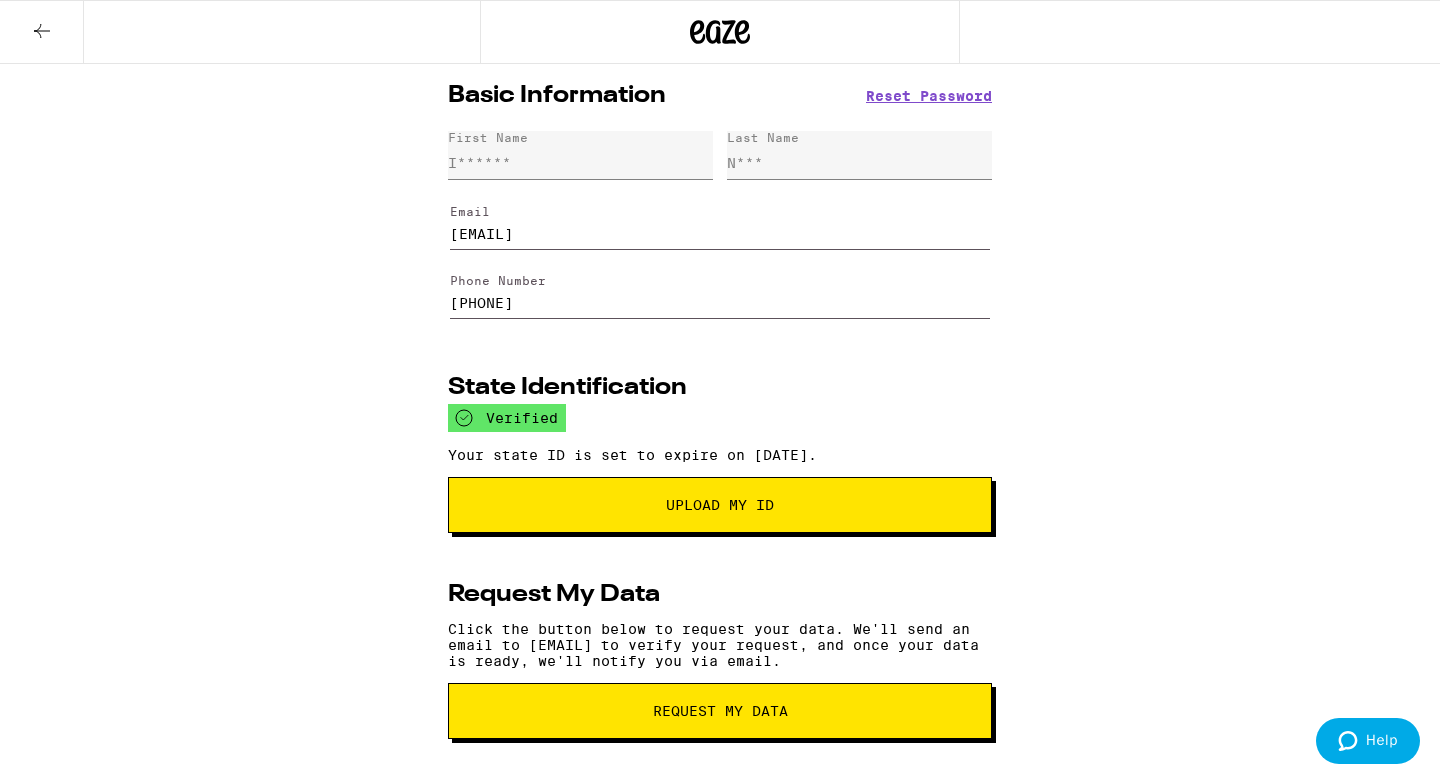 click at bounding box center [42, 32] 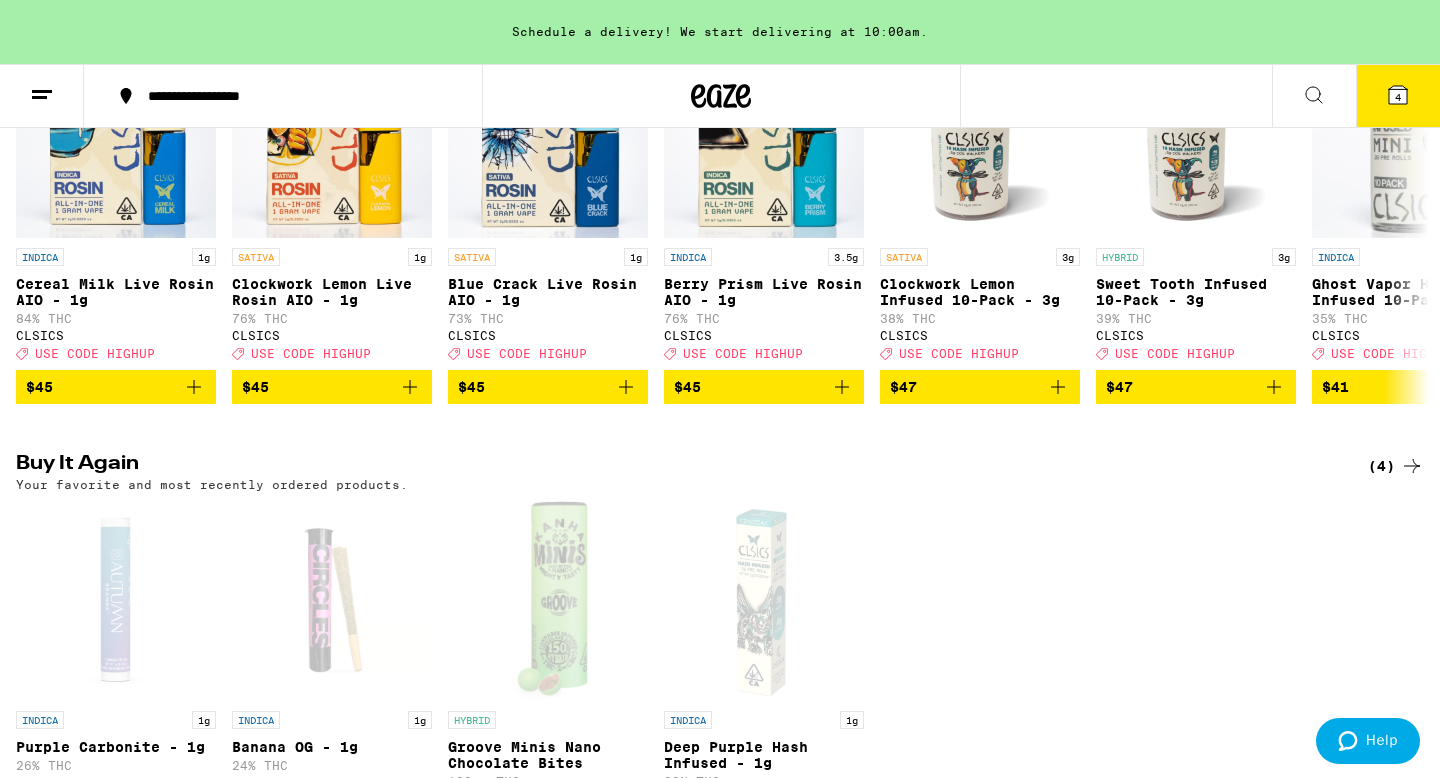 scroll, scrollTop: 366, scrollLeft: 0, axis: vertical 